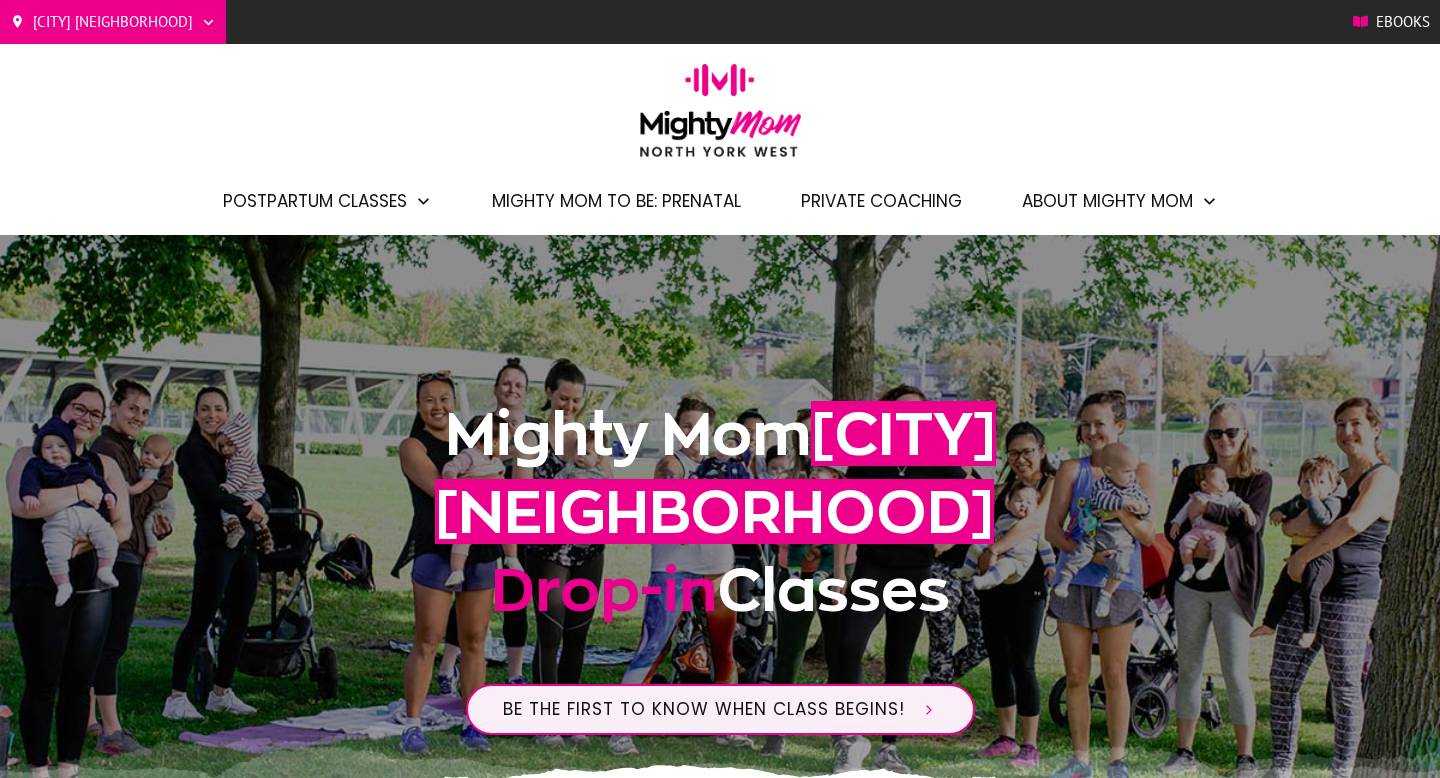 scroll, scrollTop: 1204, scrollLeft: 0, axis: vertical 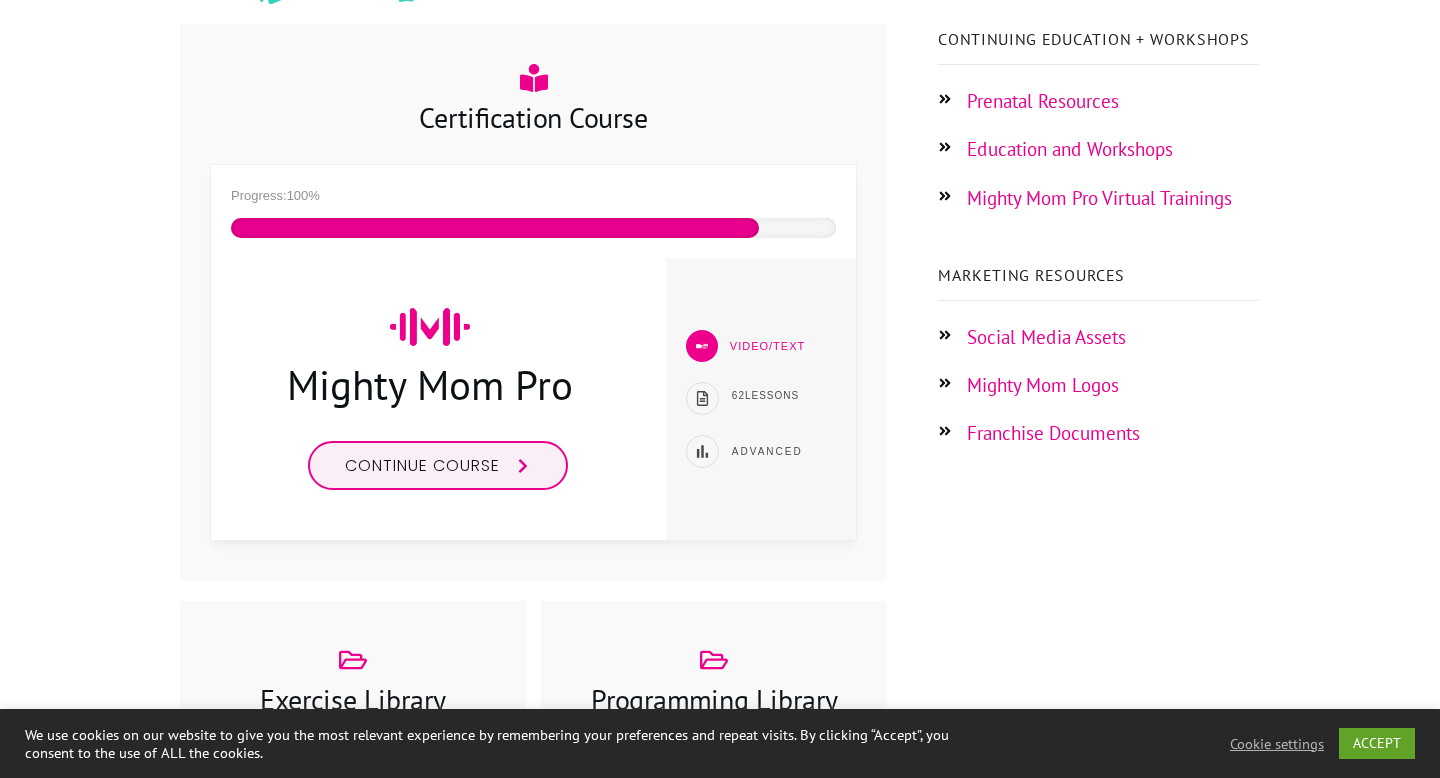 click on "Continue course" at bounding box center [422, 465] 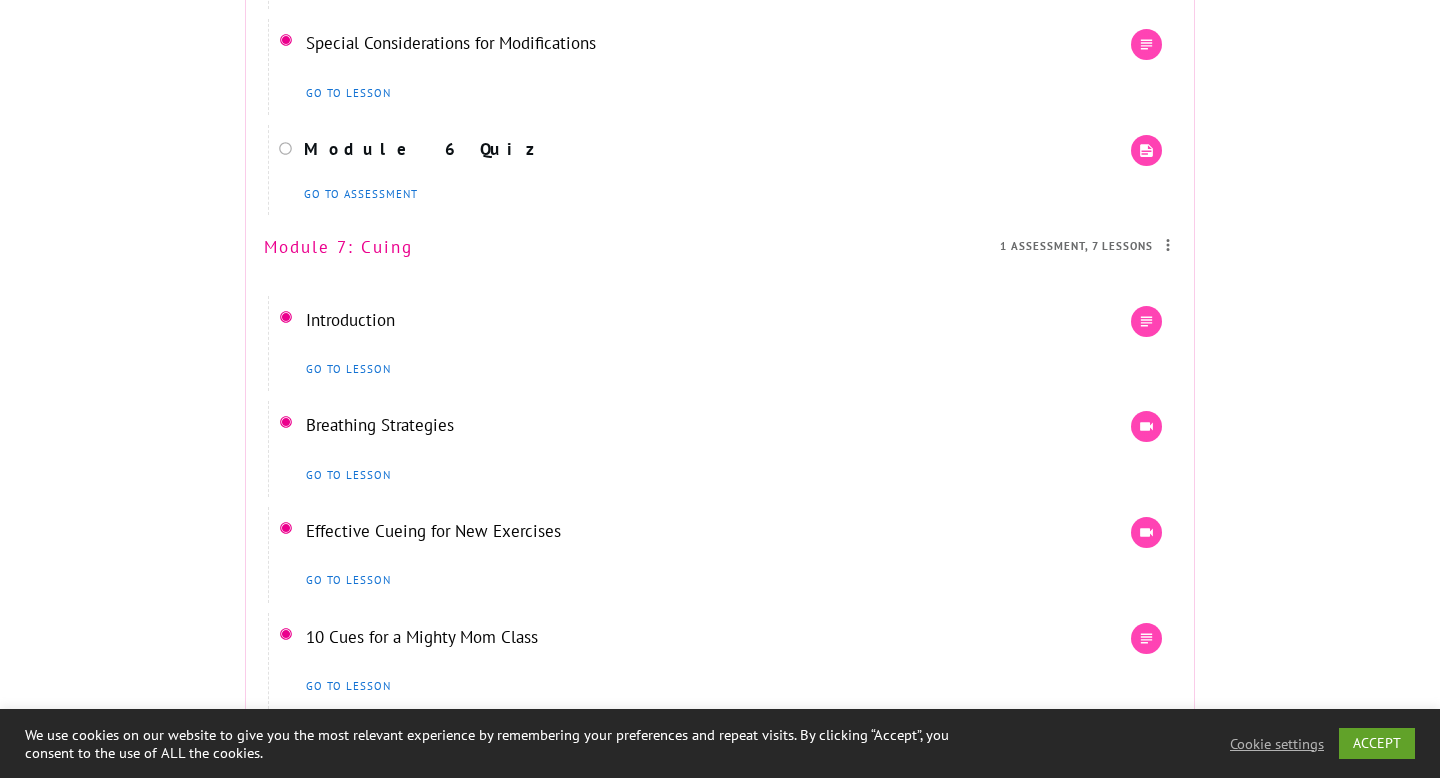 scroll, scrollTop: 6431, scrollLeft: 0, axis: vertical 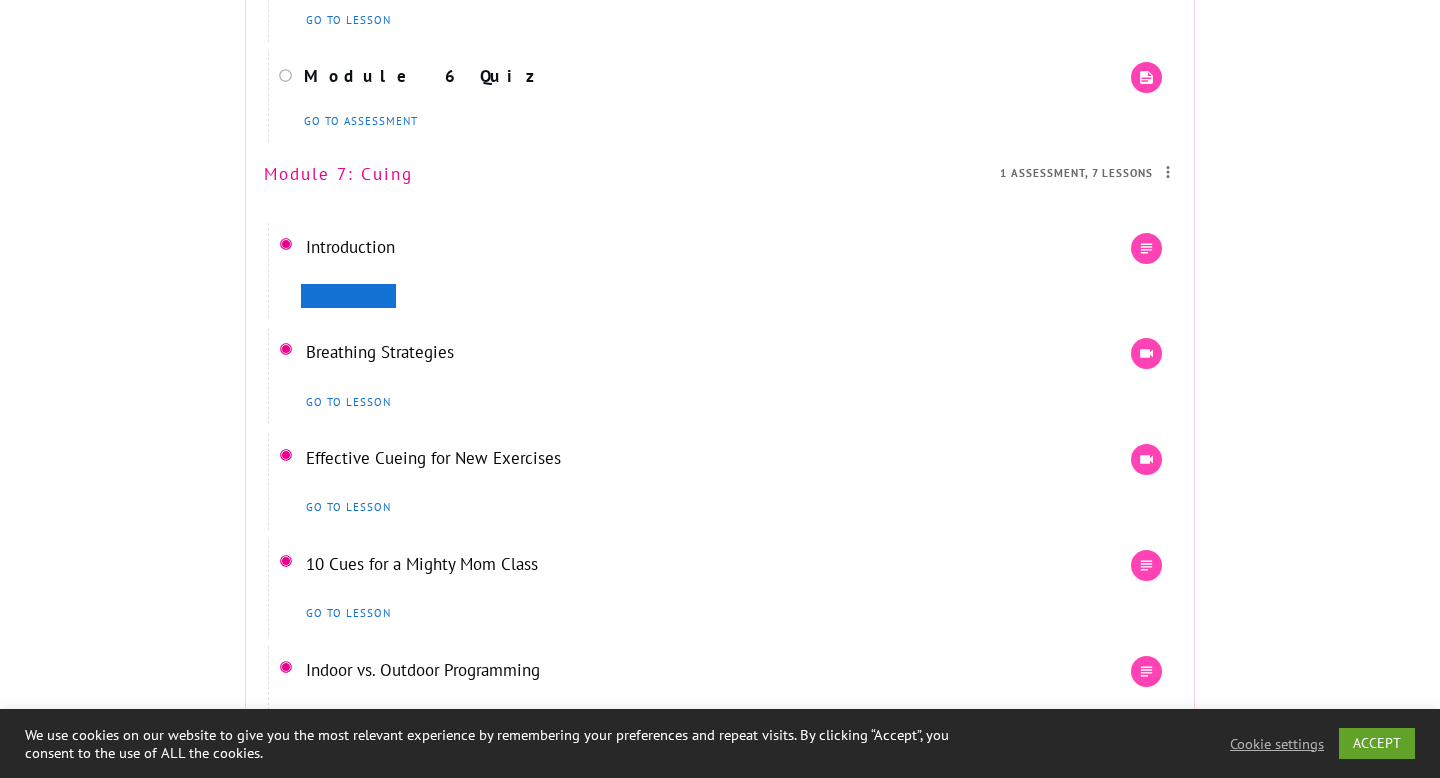 click on "go to lesson" at bounding box center [348, 296] 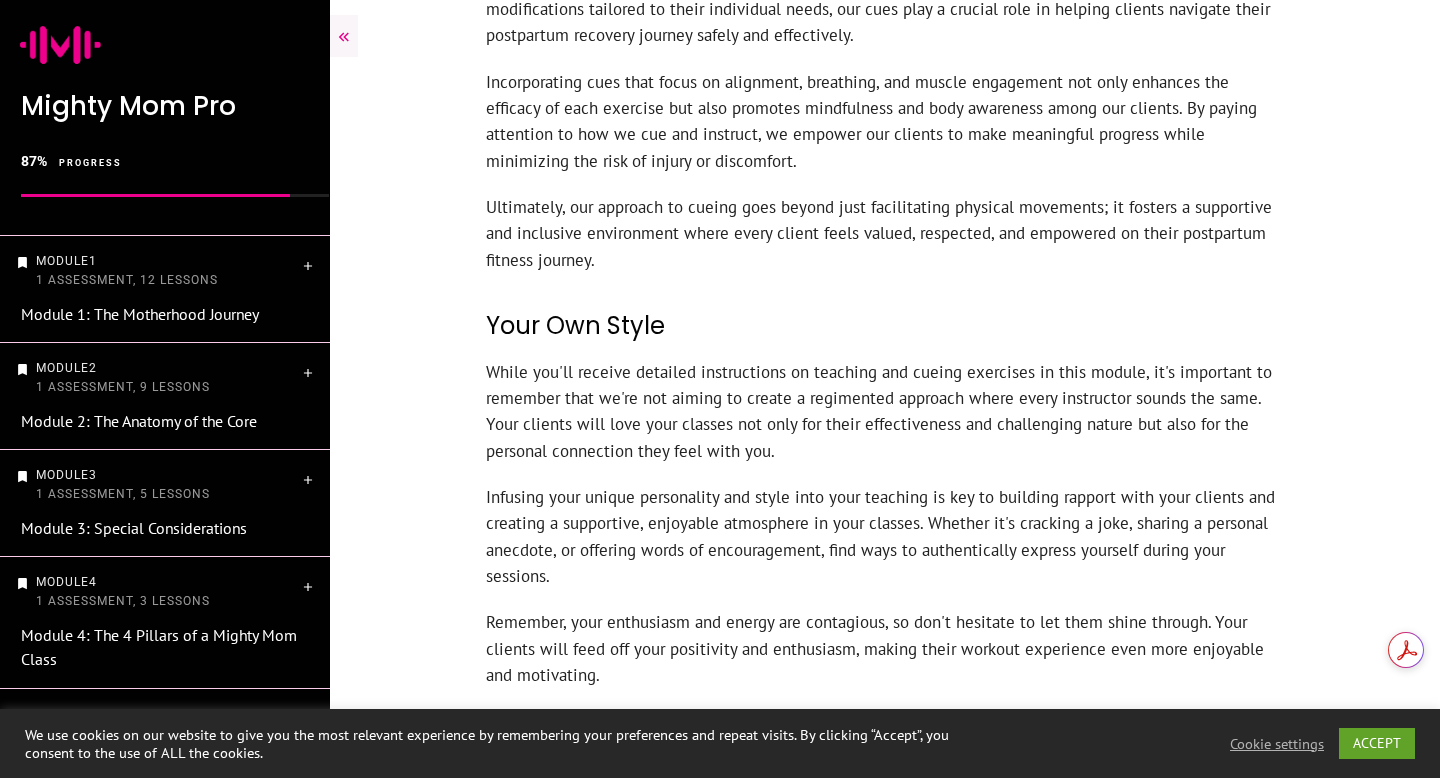 scroll, scrollTop: 947, scrollLeft: 0, axis: vertical 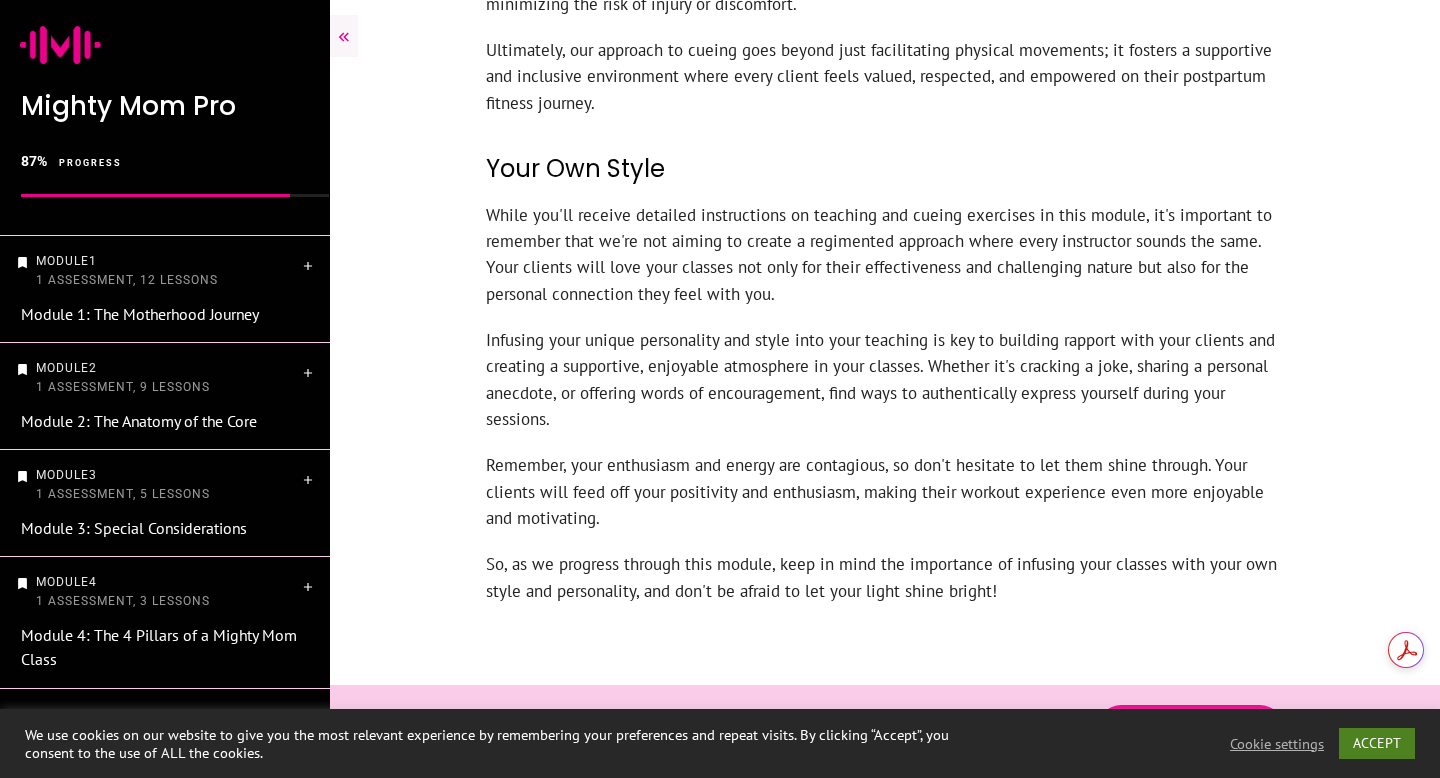 click on "ACCEPT" at bounding box center [1377, 743] 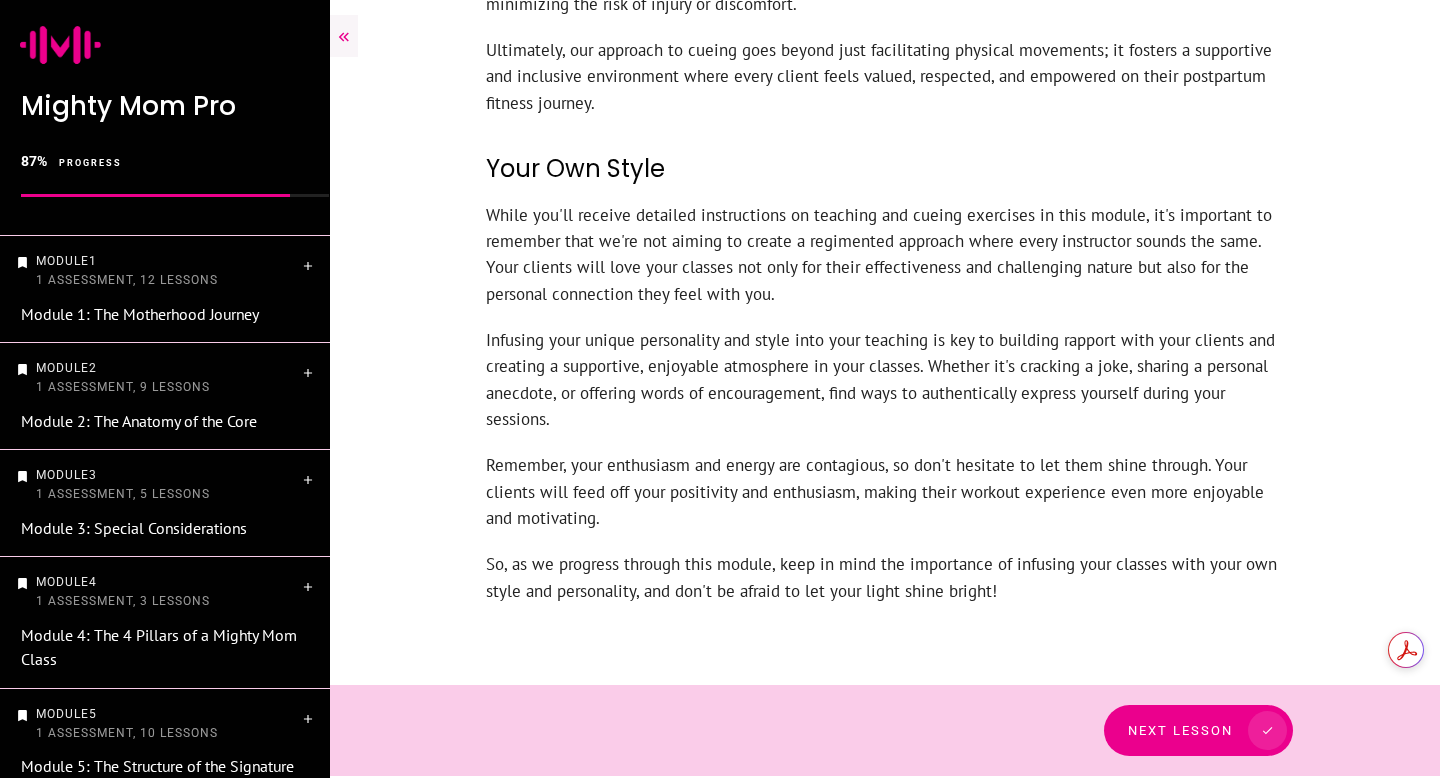 click on "Next Lesson" at bounding box center (1180, 730) 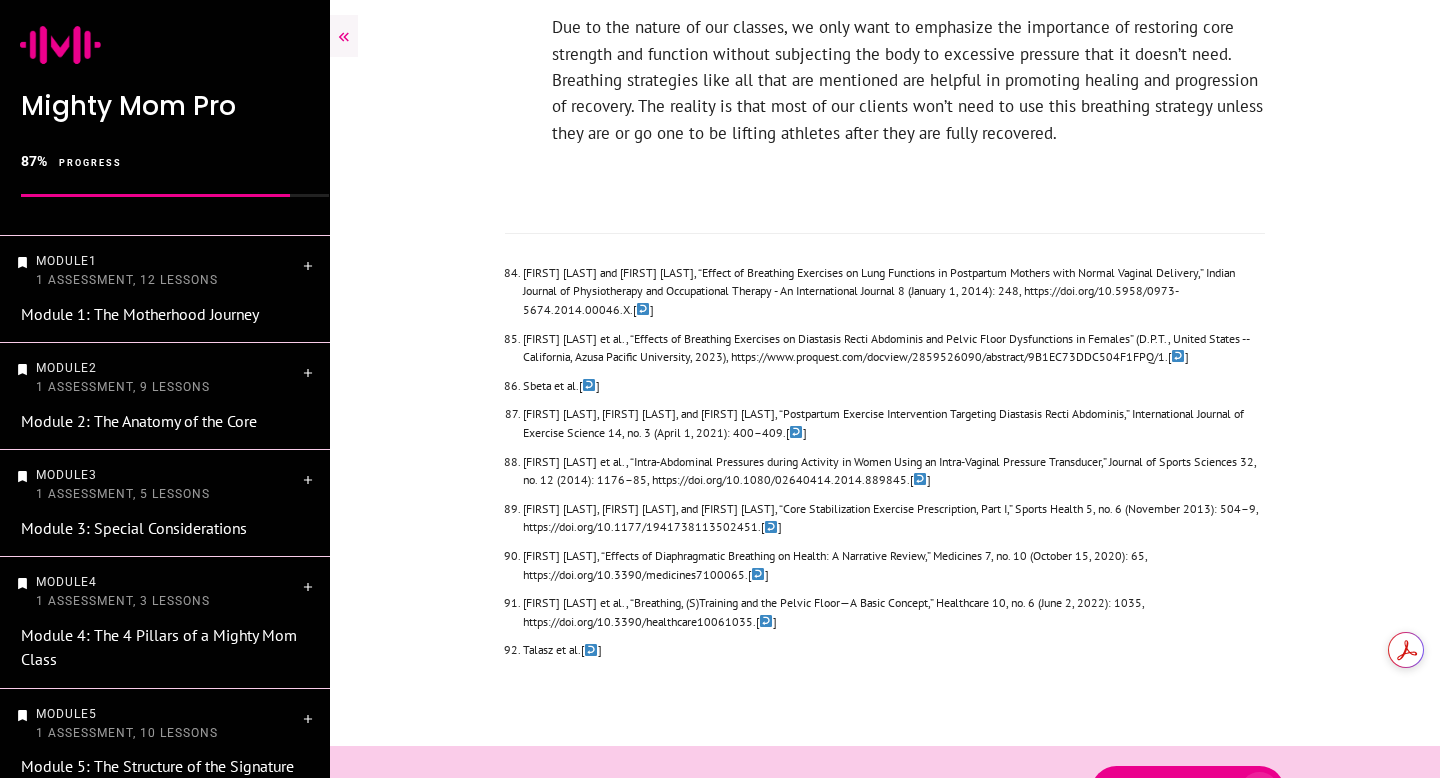 scroll, scrollTop: 4862, scrollLeft: 0, axis: vertical 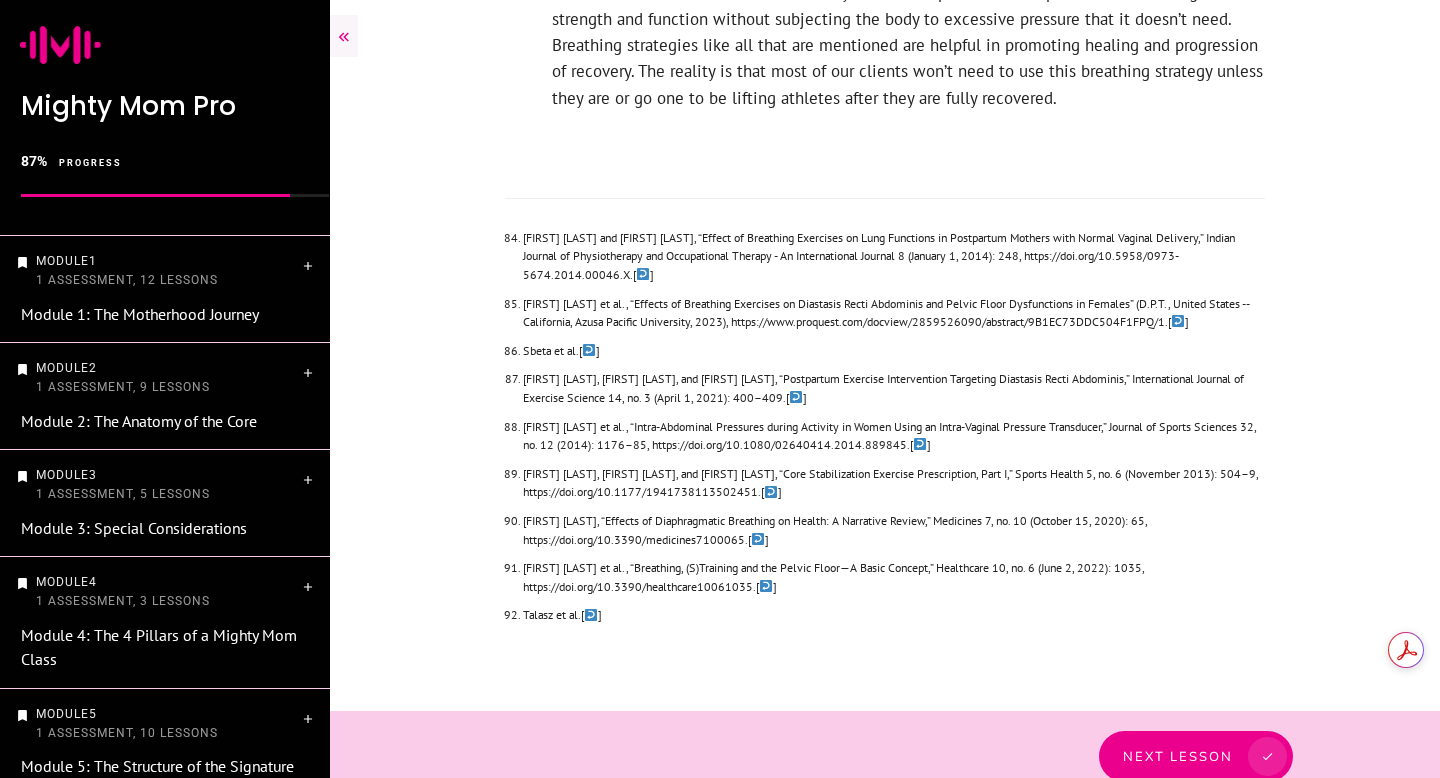 click on "Next Lesson" at bounding box center (1178, 756) 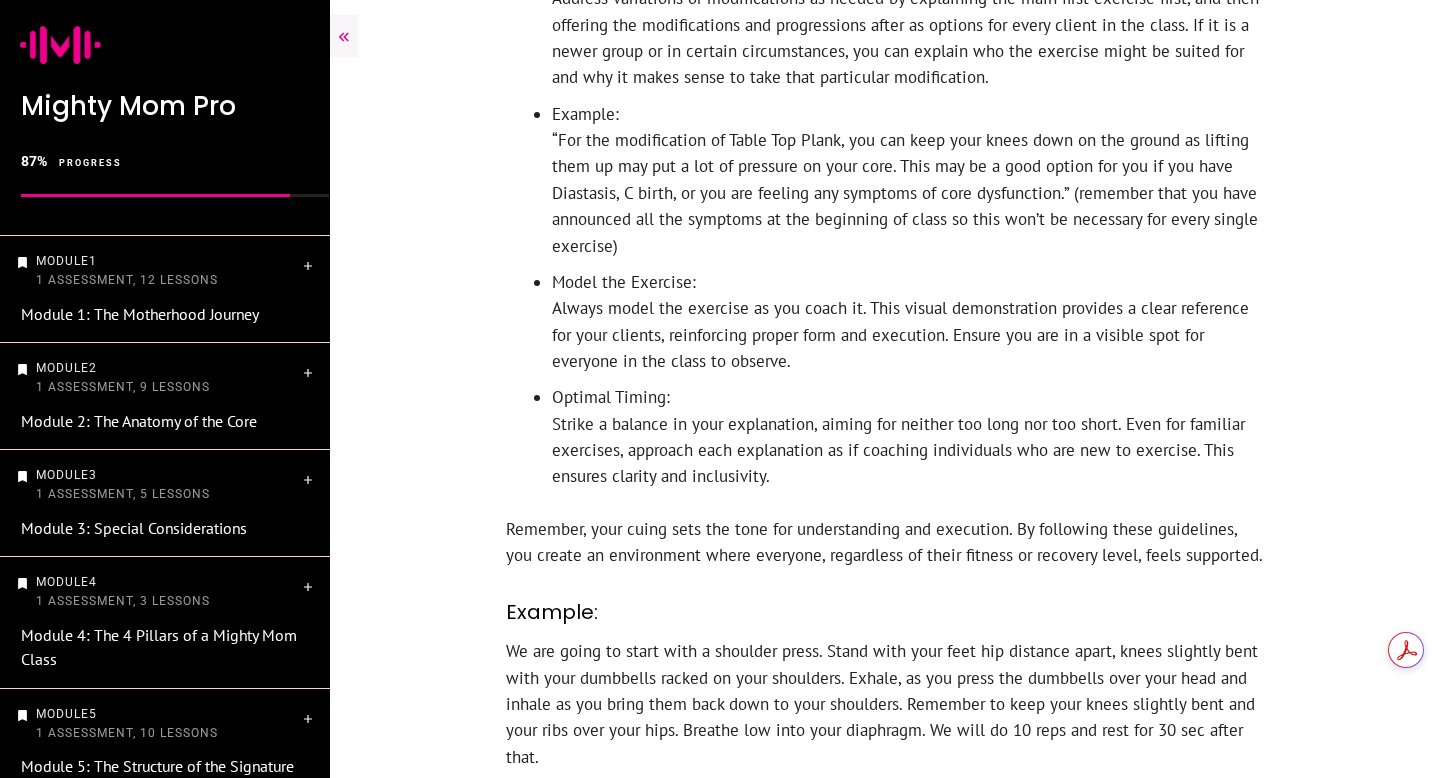 scroll, scrollTop: 1246, scrollLeft: 0, axis: vertical 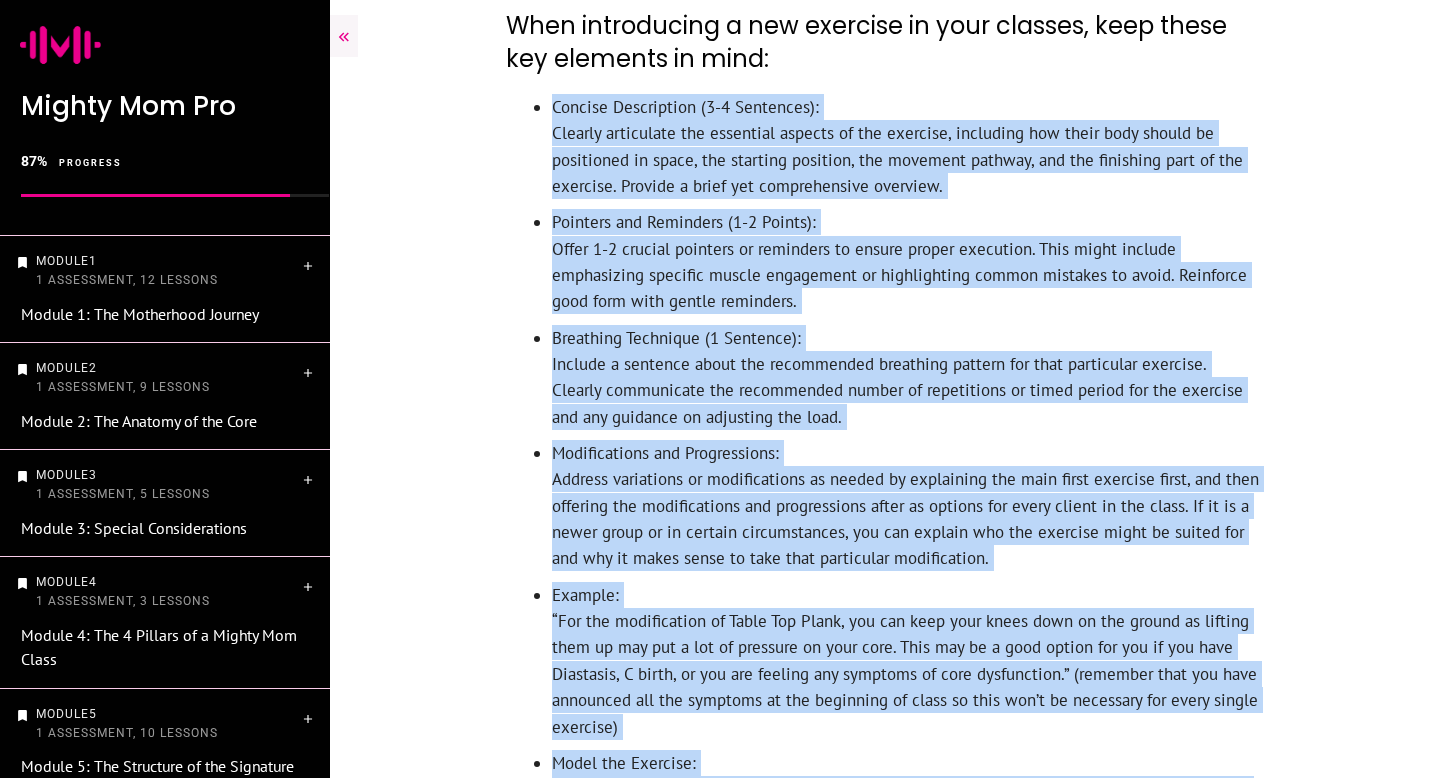 drag, startPoint x: 778, startPoint y: 473, endPoint x: 532, endPoint y: 104, distance: 443.48282 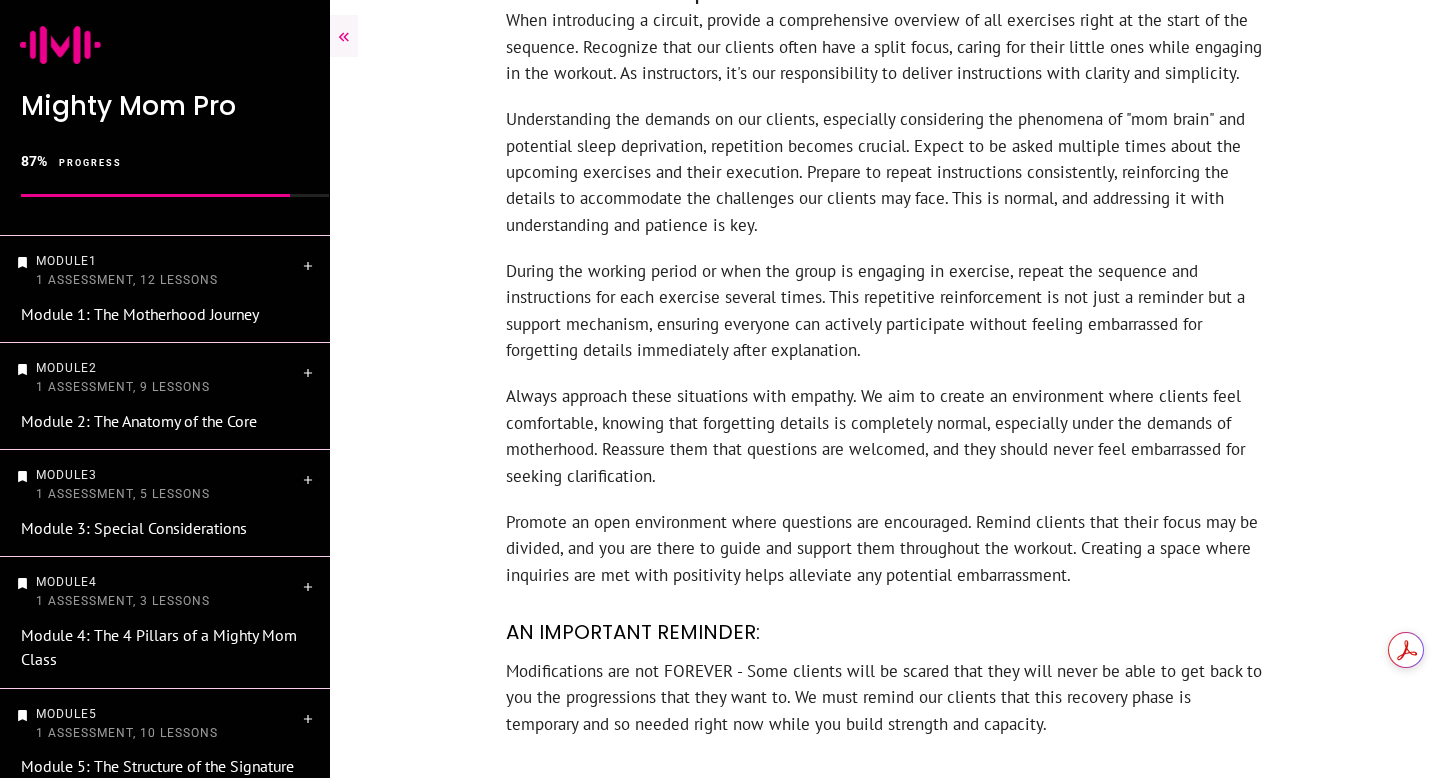 scroll, scrollTop: 2183, scrollLeft: 0, axis: vertical 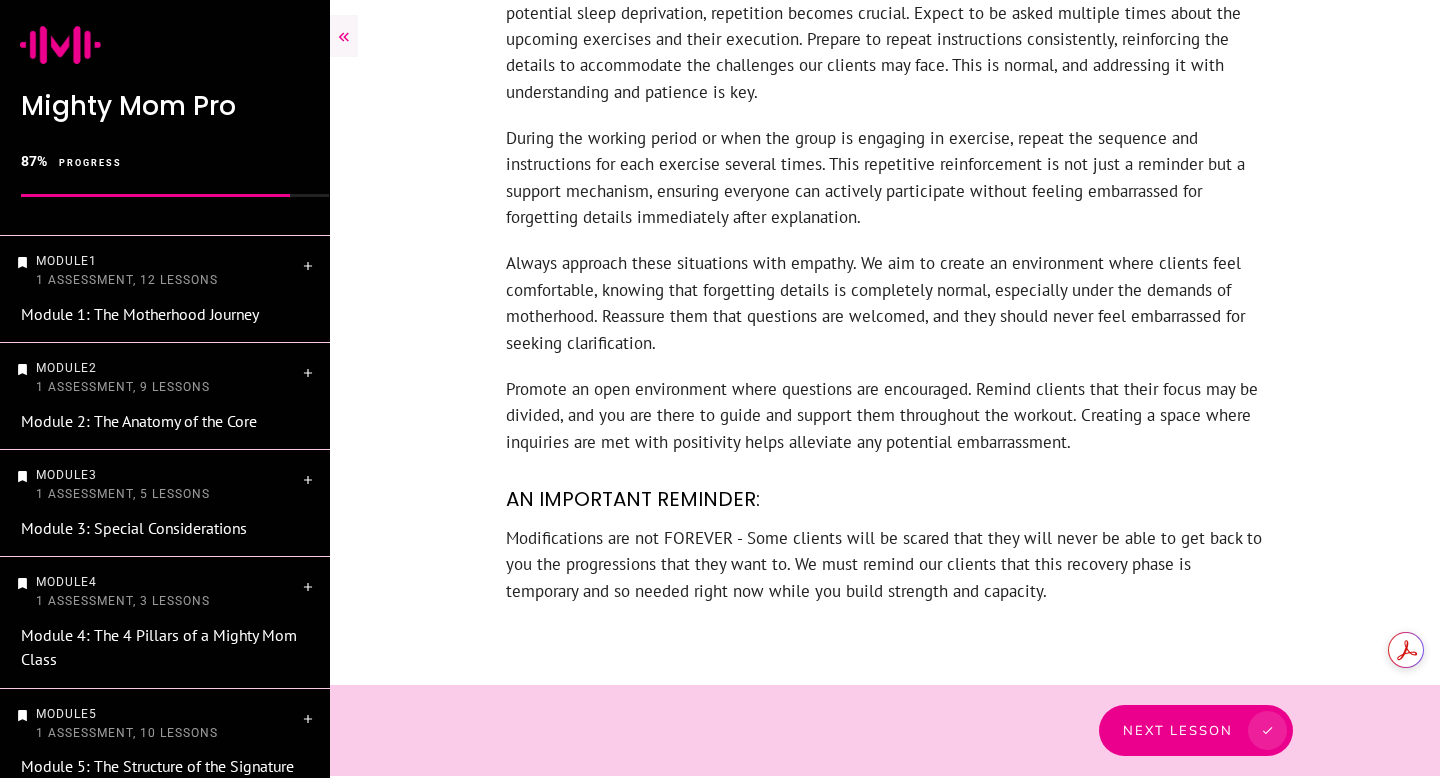 click on "Next Lesson" at bounding box center [1178, 730] 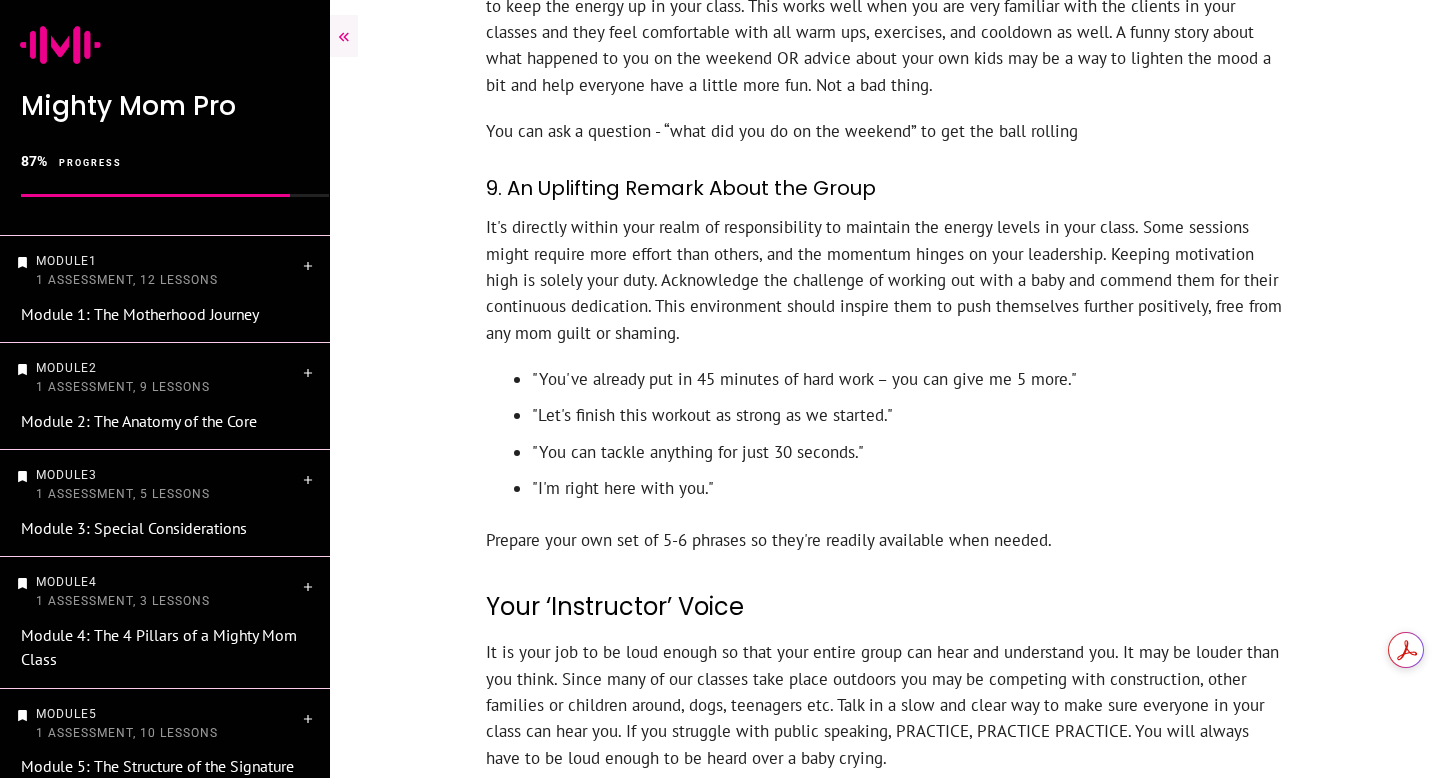 scroll, scrollTop: 3033, scrollLeft: 0, axis: vertical 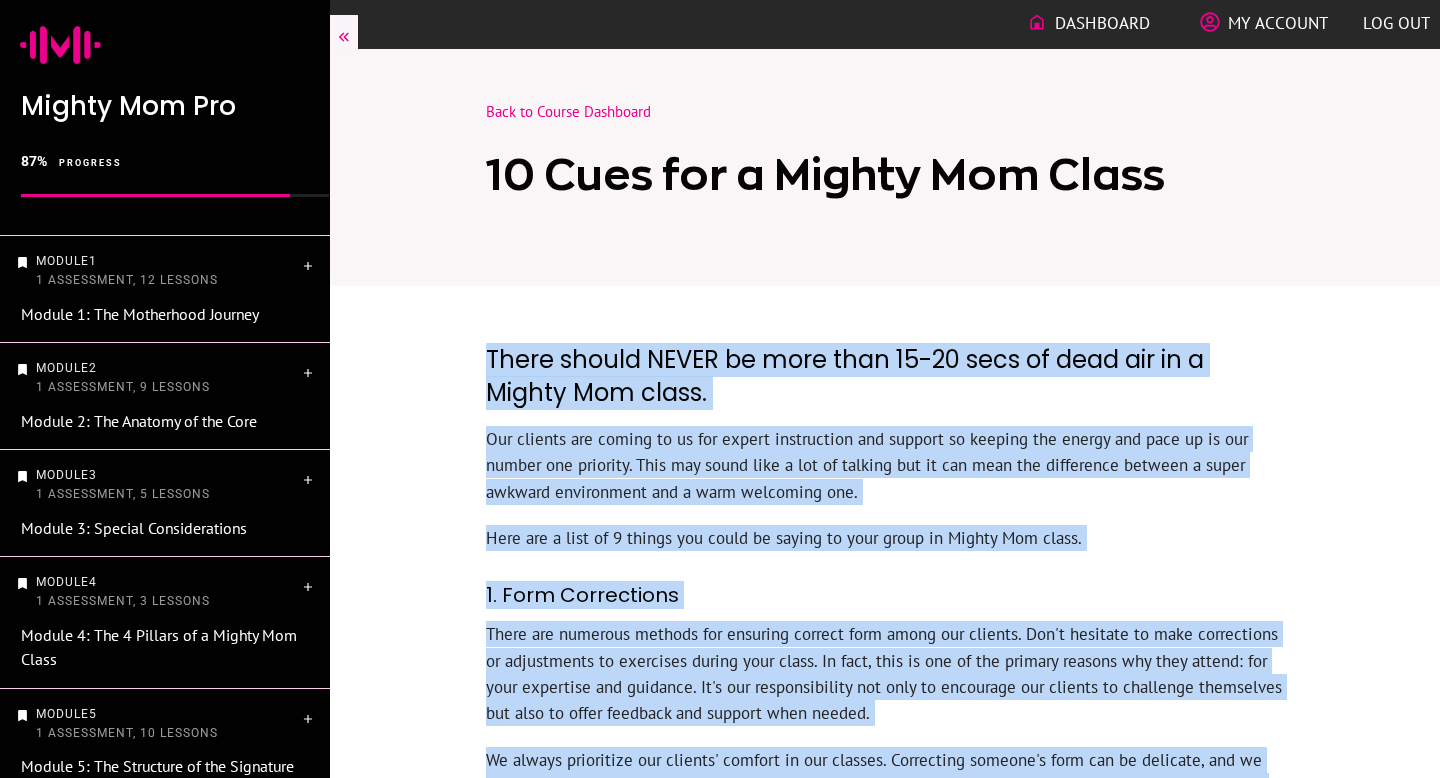 drag, startPoint x: 1067, startPoint y: 475, endPoint x: 485, endPoint y: 358, distance: 593.64386 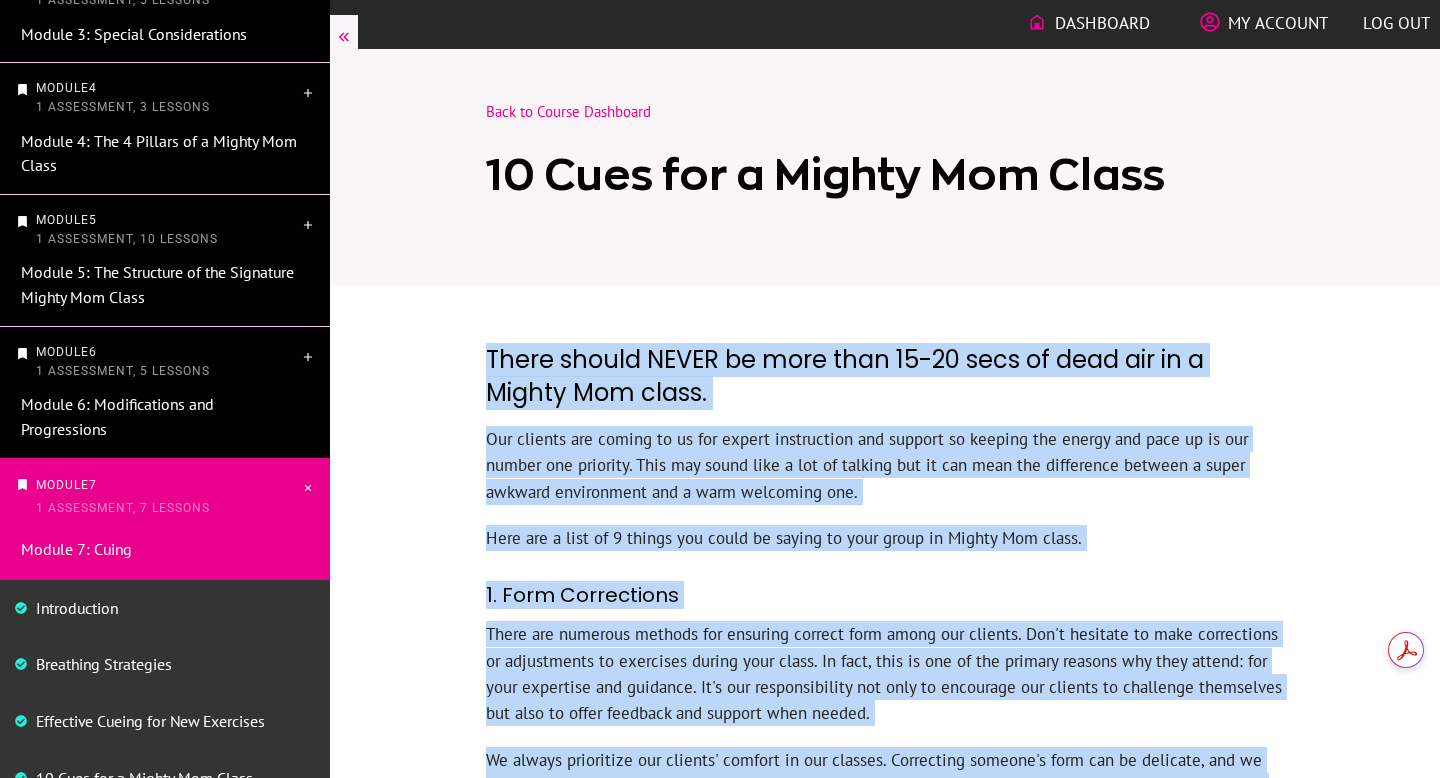 scroll, scrollTop: 521, scrollLeft: 0, axis: vertical 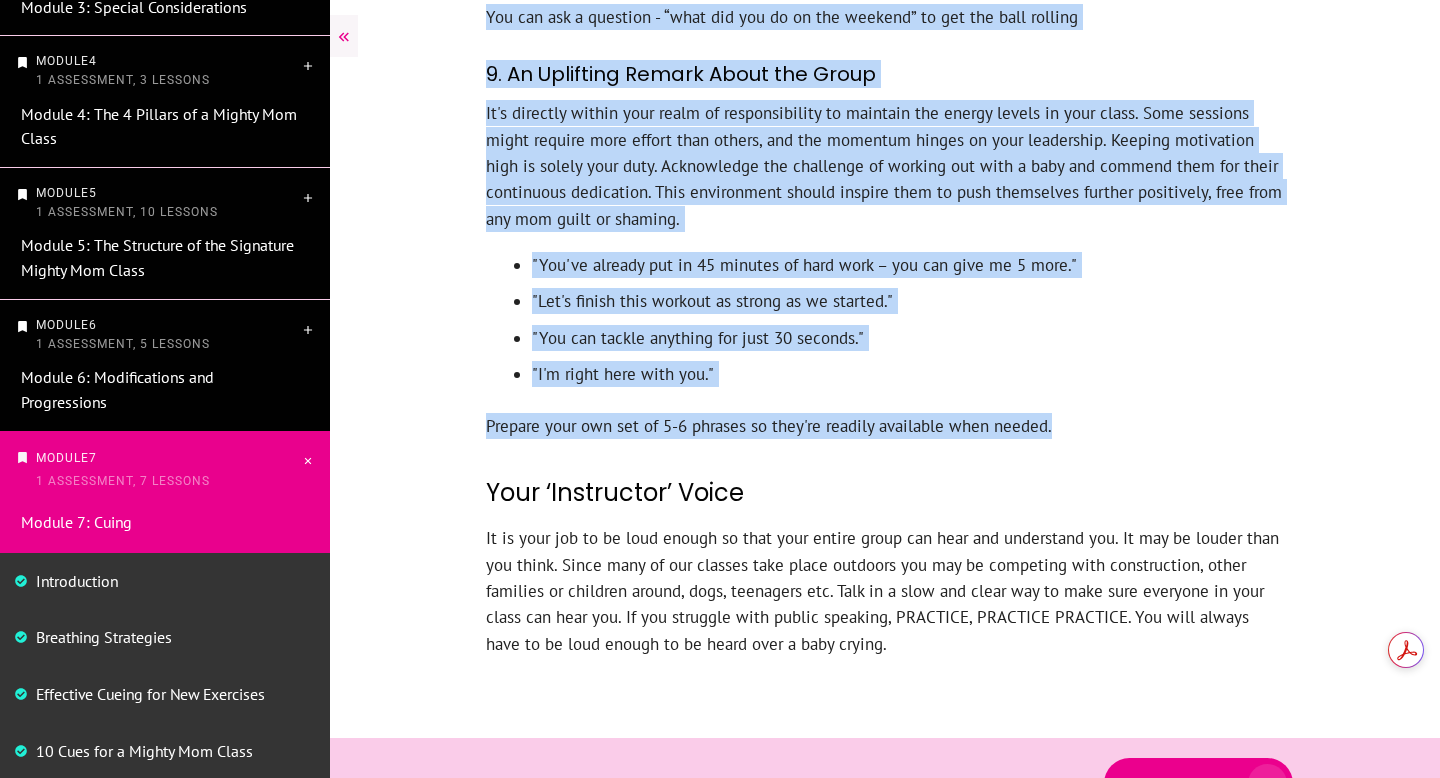 click on "Next Lesson" at bounding box center [1180, 783] 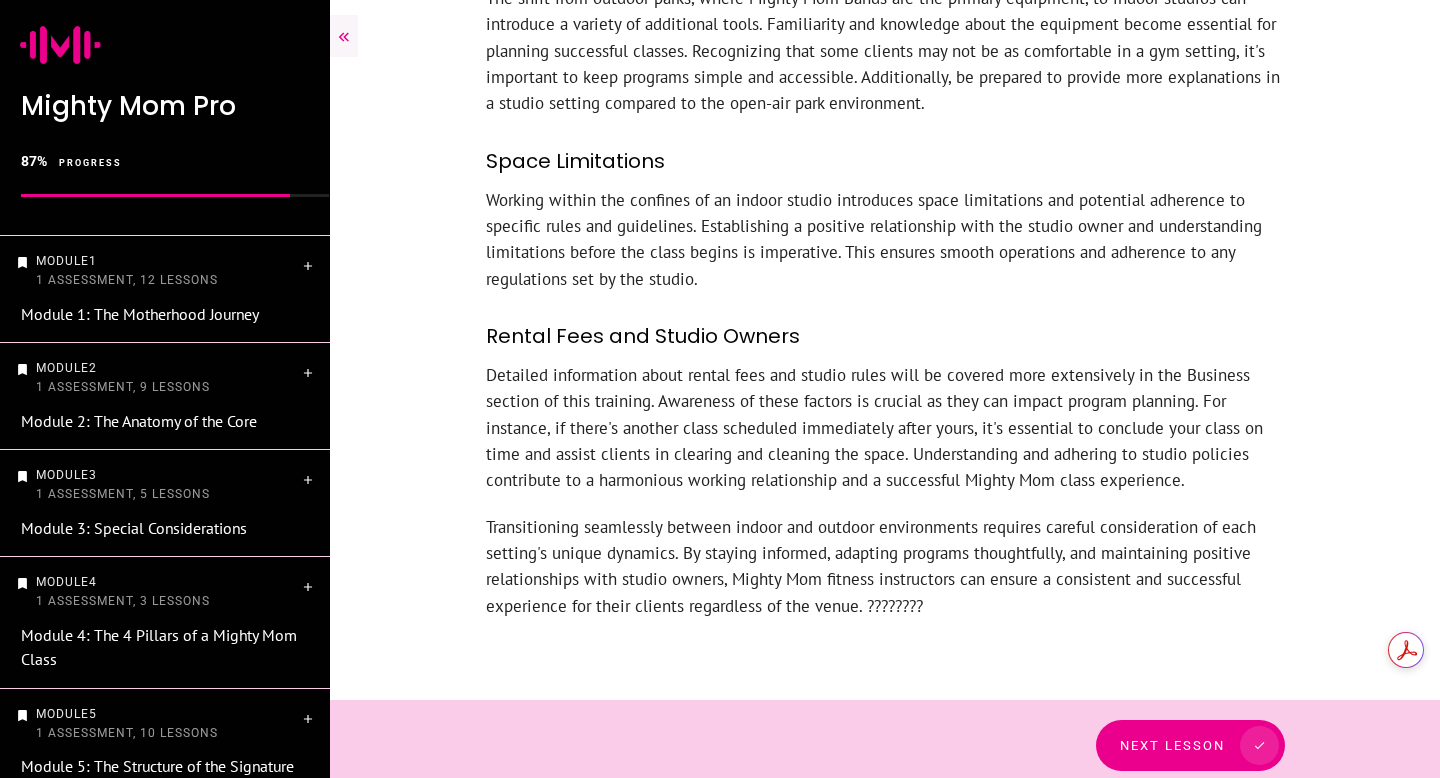 scroll, scrollTop: 718, scrollLeft: 0, axis: vertical 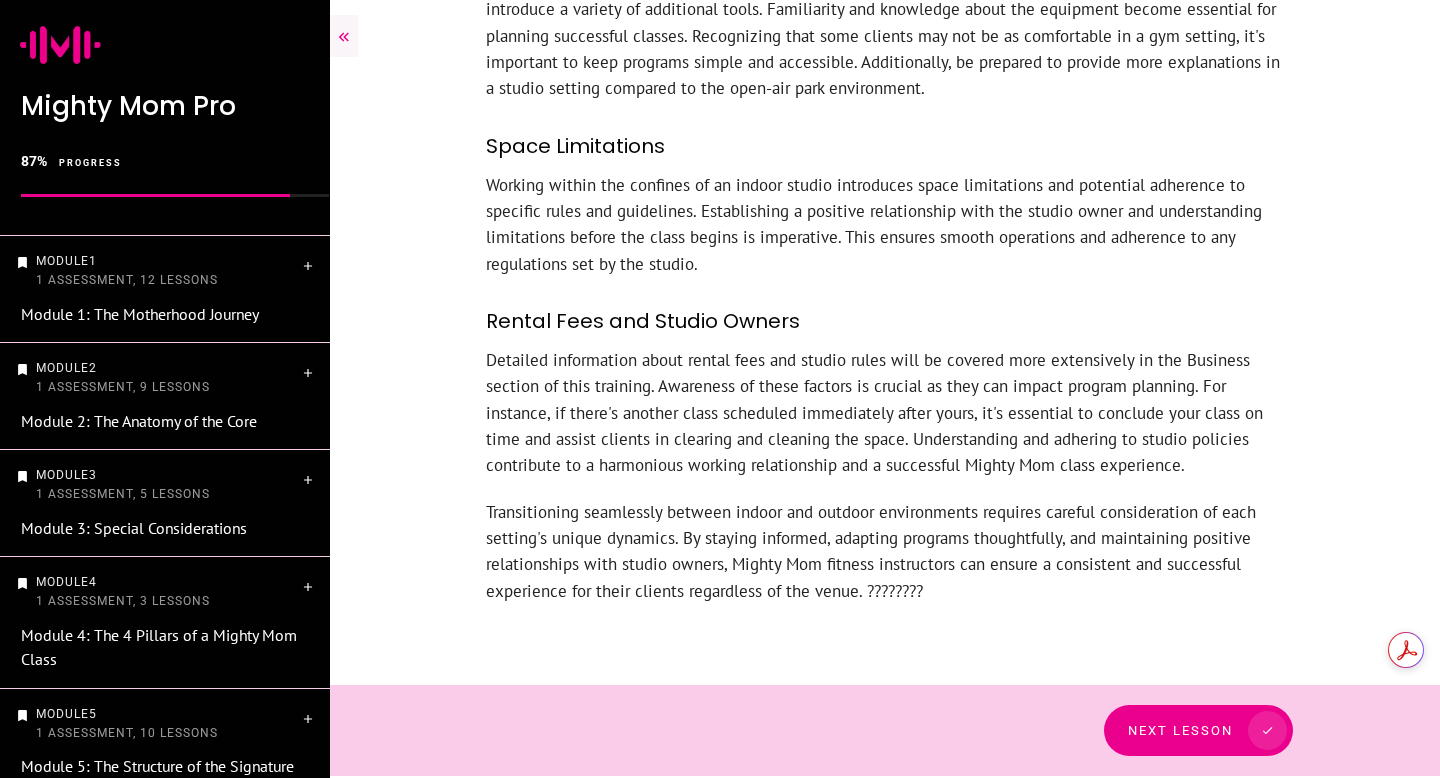 click on "Next Lesson" at bounding box center [1180, 731] 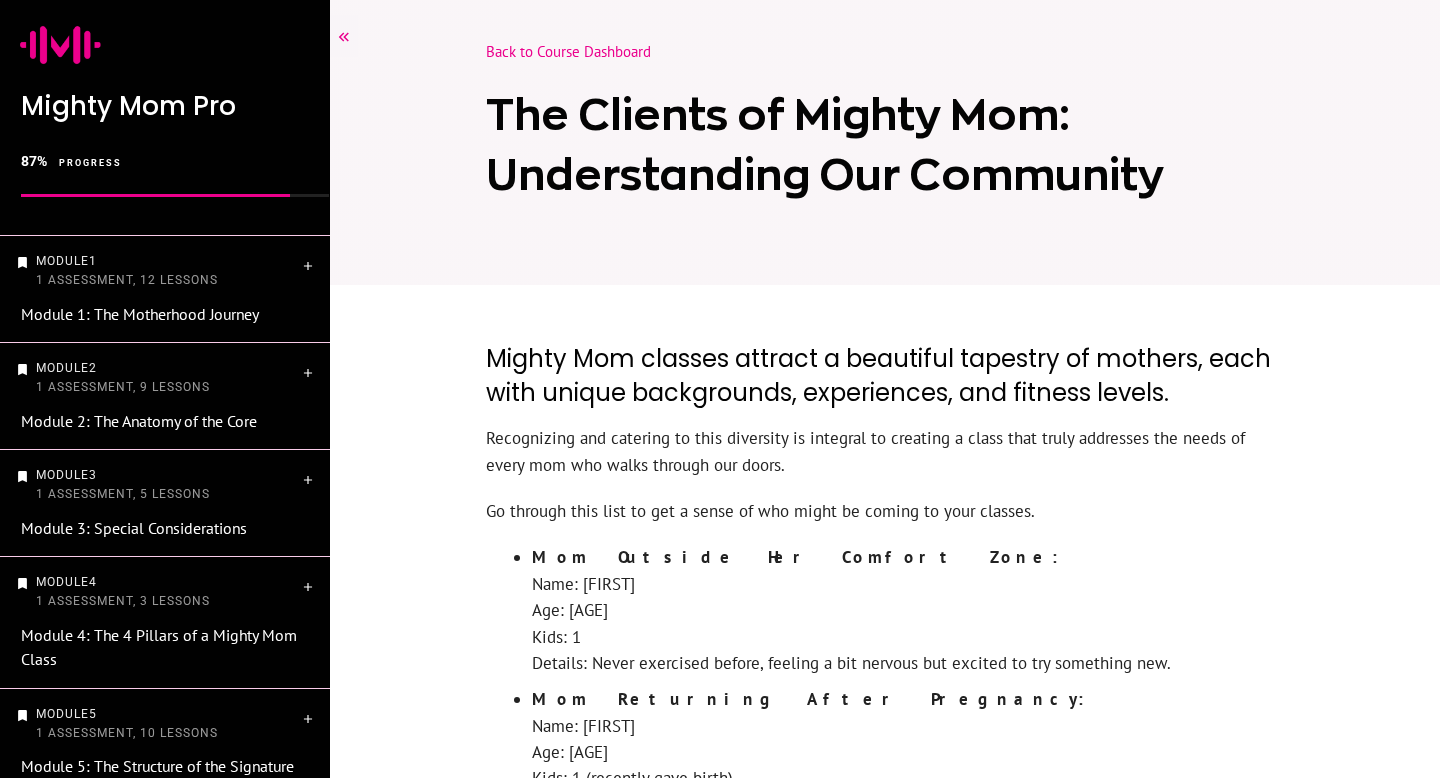 scroll, scrollTop: 64, scrollLeft: 0, axis: vertical 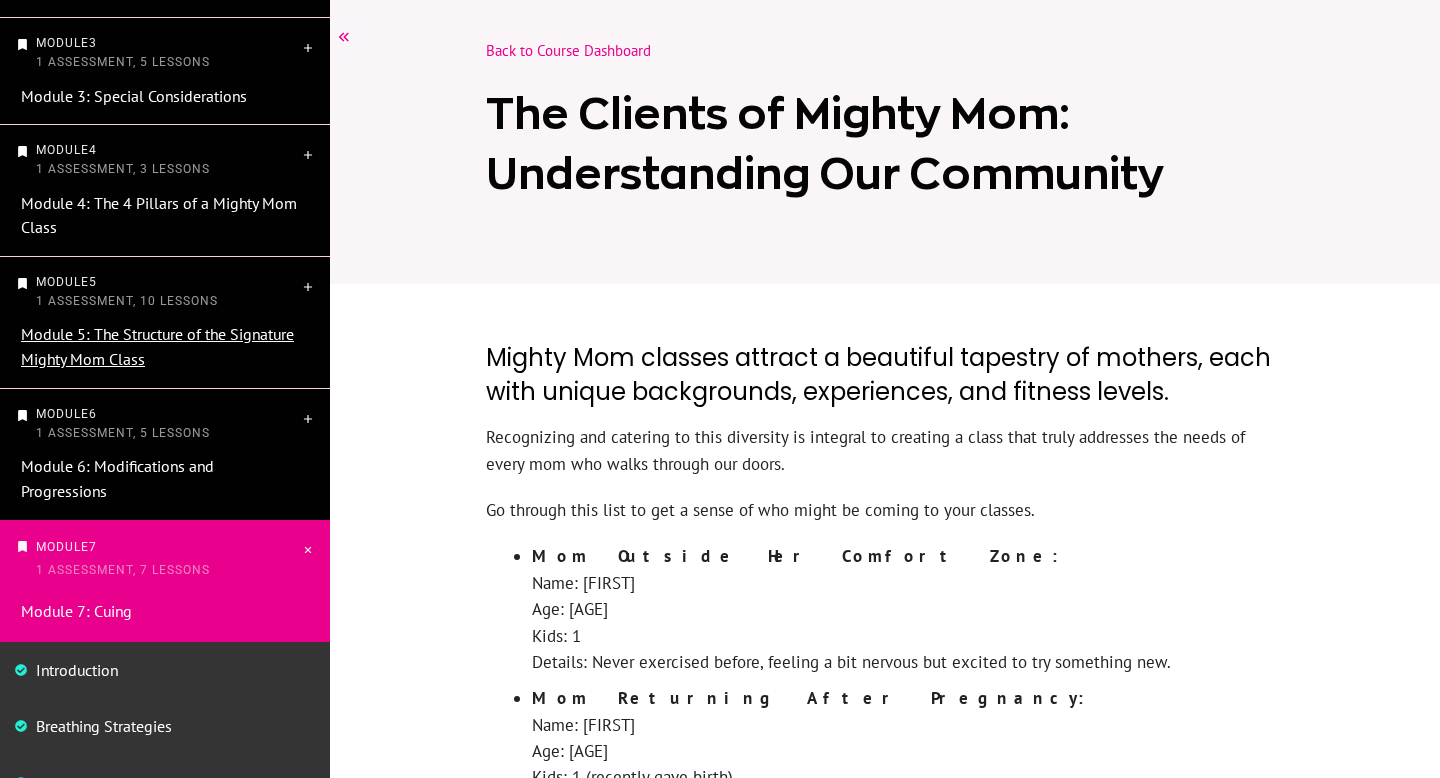 click on "Module 5: The Structure of the Signature Mighty Mom Class" at bounding box center [157, 346] 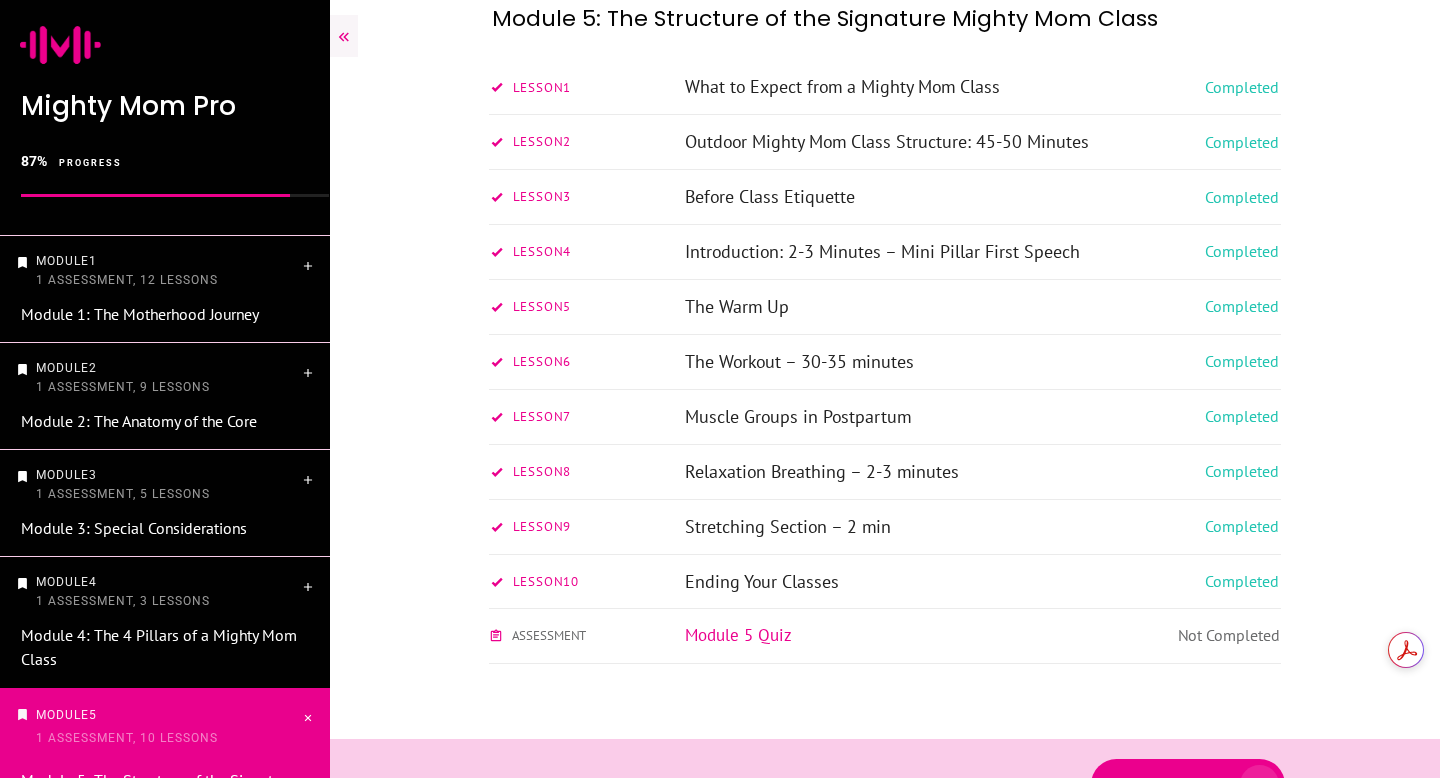 scroll, scrollTop: 1926, scrollLeft: 0, axis: vertical 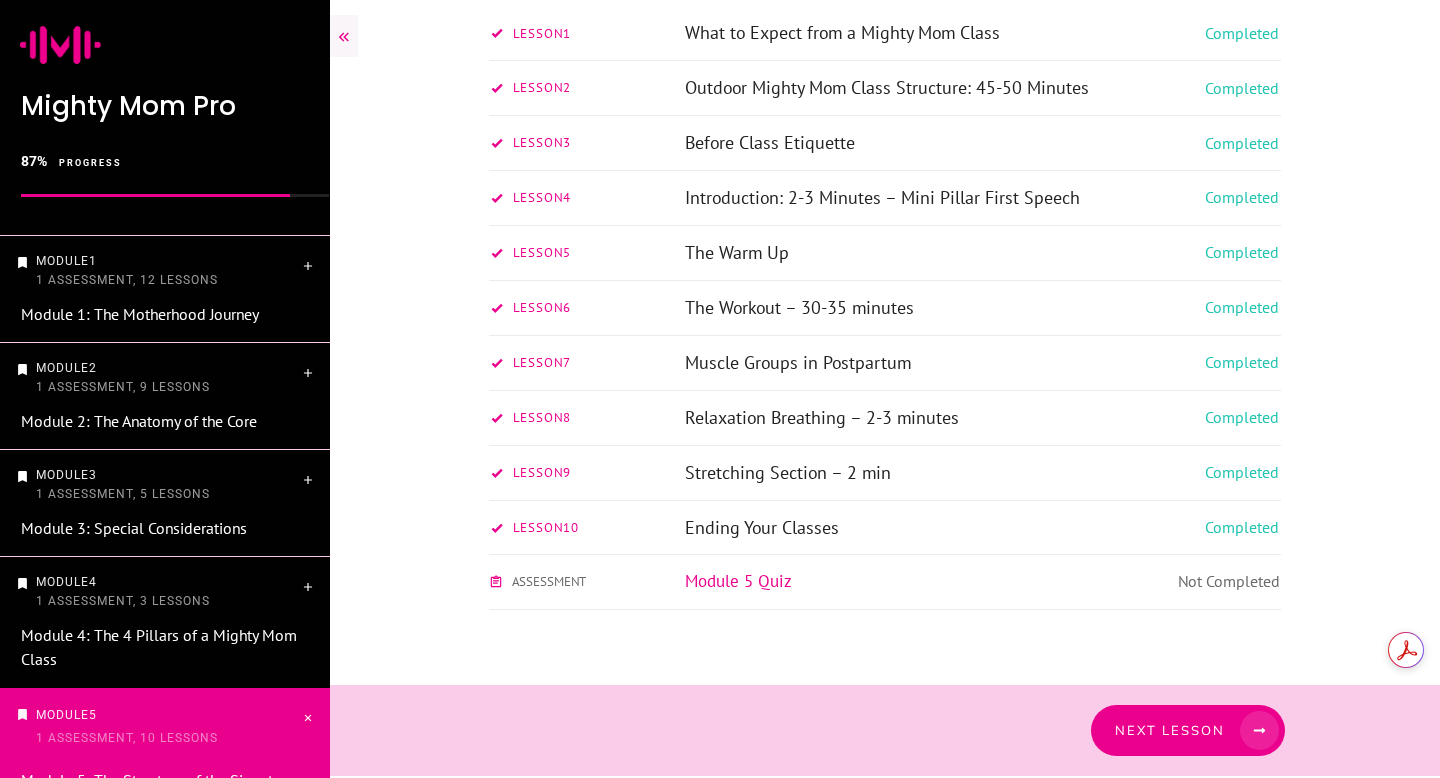 click on "The Workout – 30-35 minutes" at bounding box center [799, 307] 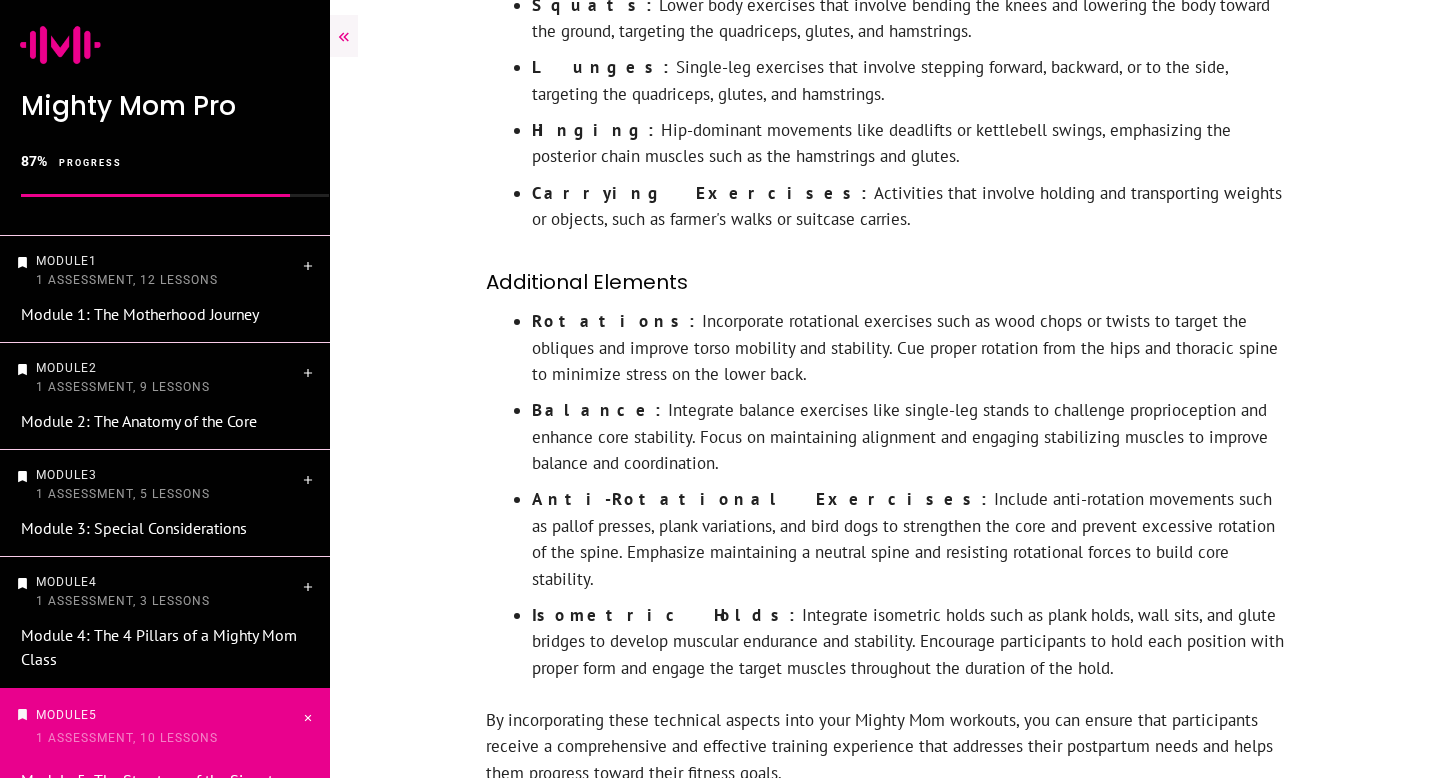 scroll, scrollTop: 2851, scrollLeft: 0, axis: vertical 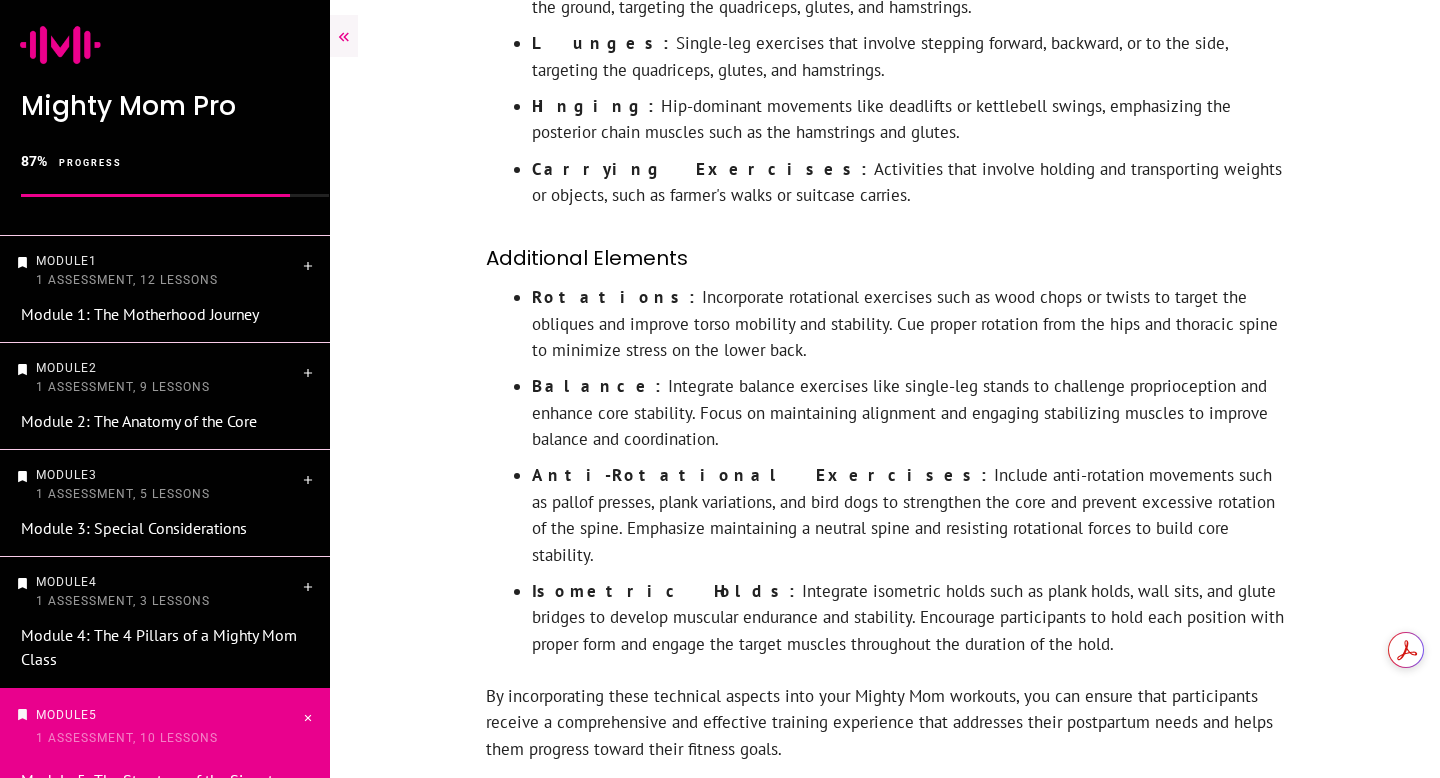 click on "Next Lesson" at bounding box center (1198, 888) 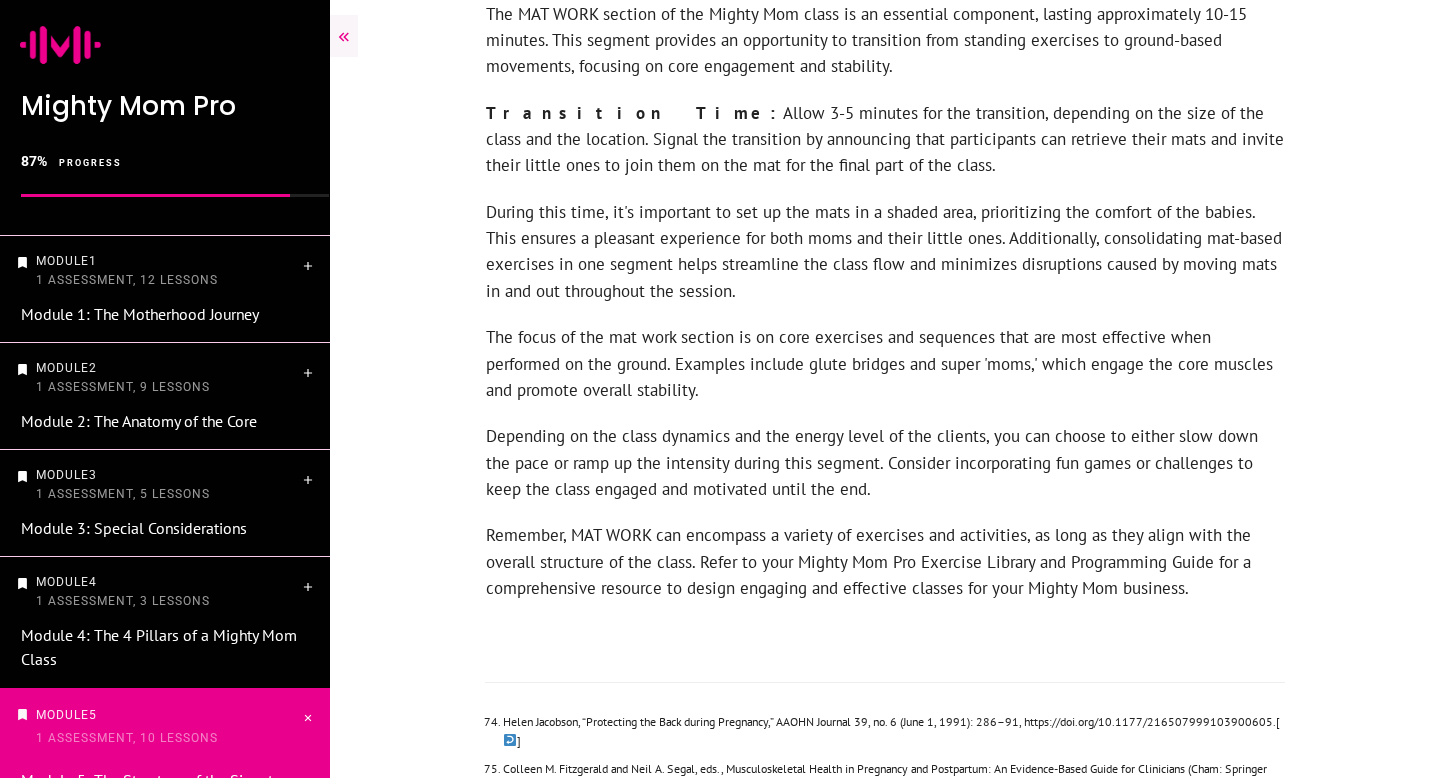 scroll, scrollTop: 7046, scrollLeft: 0, axis: vertical 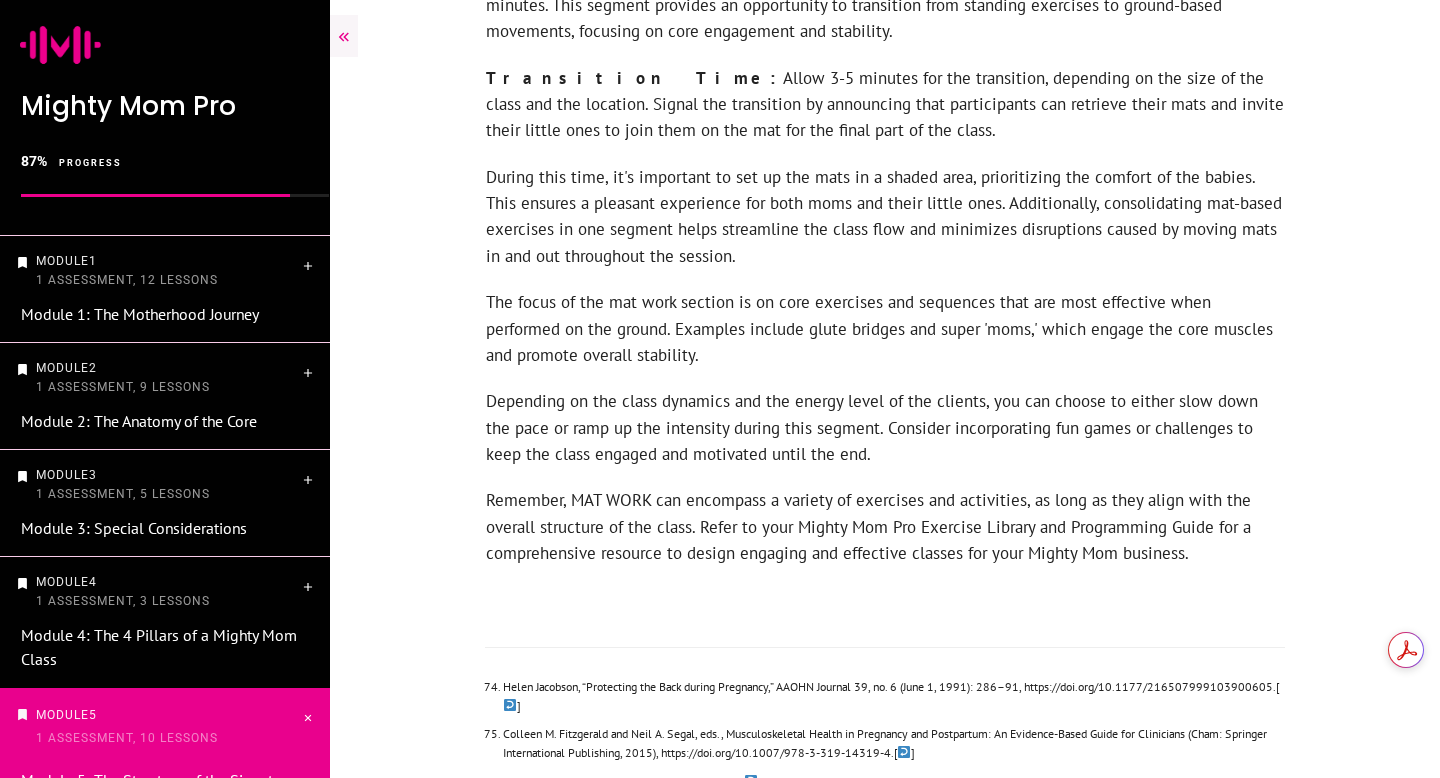 click on "Next Lesson" at bounding box center (1180, 1045) 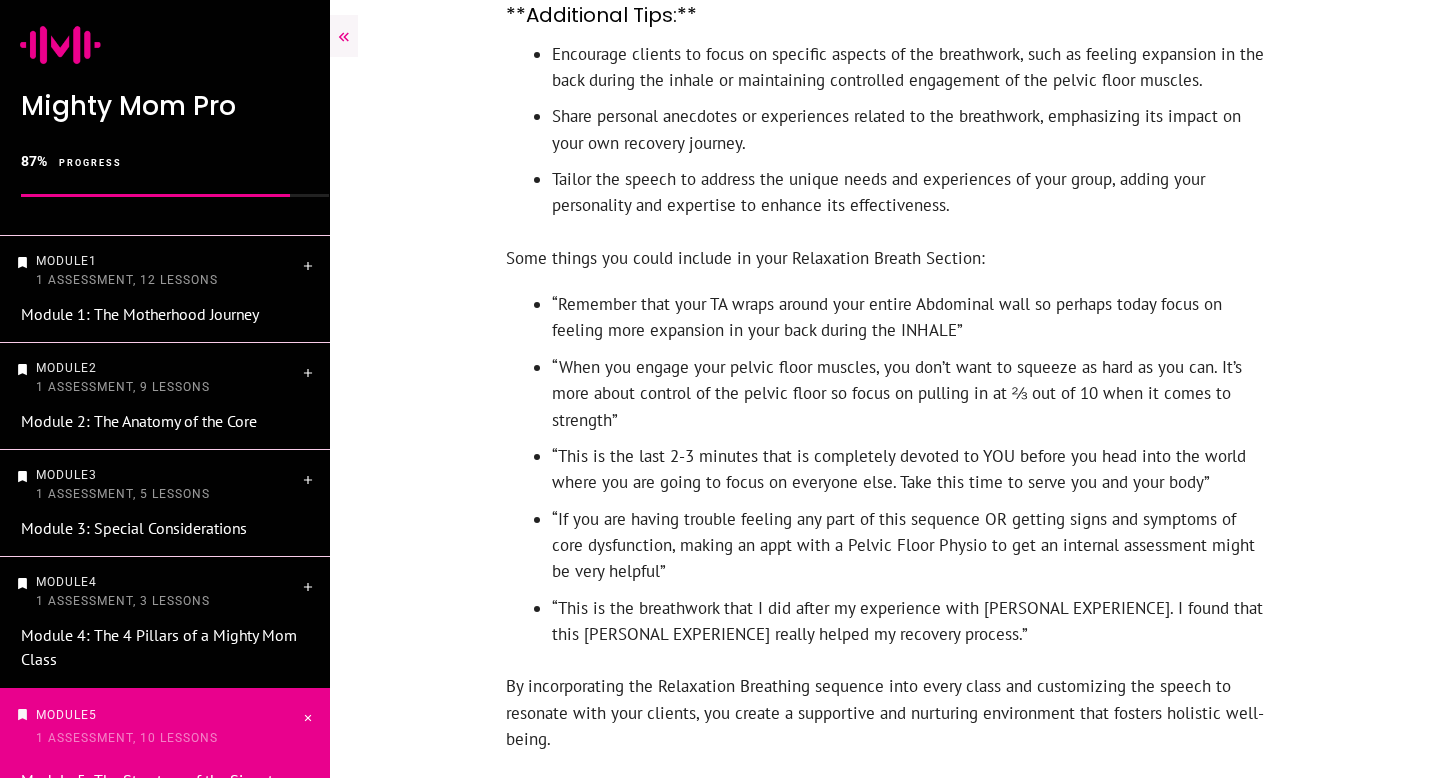 scroll, scrollTop: 3075, scrollLeft: 0, axis: vertical 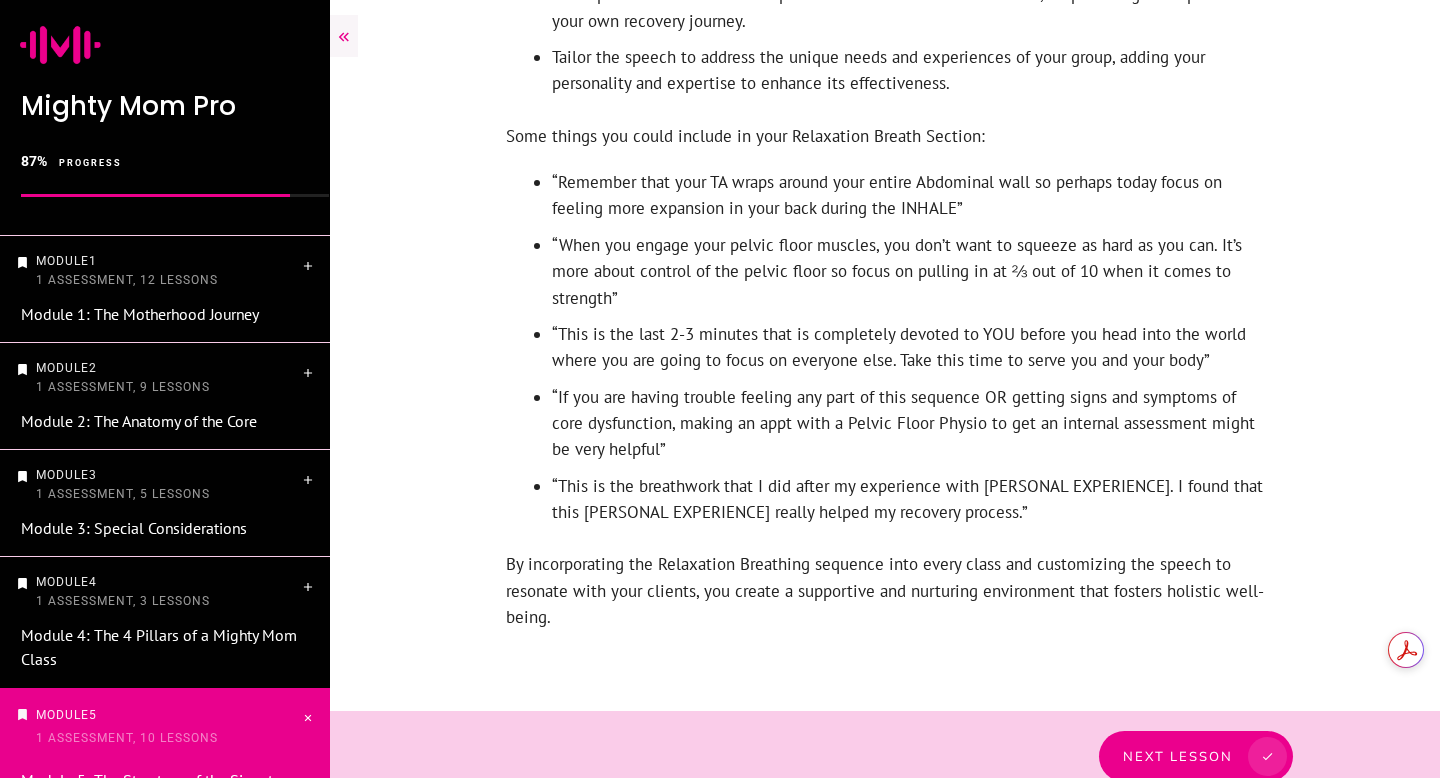 click on "Next Lesson" at bounding box center (1178, 756) 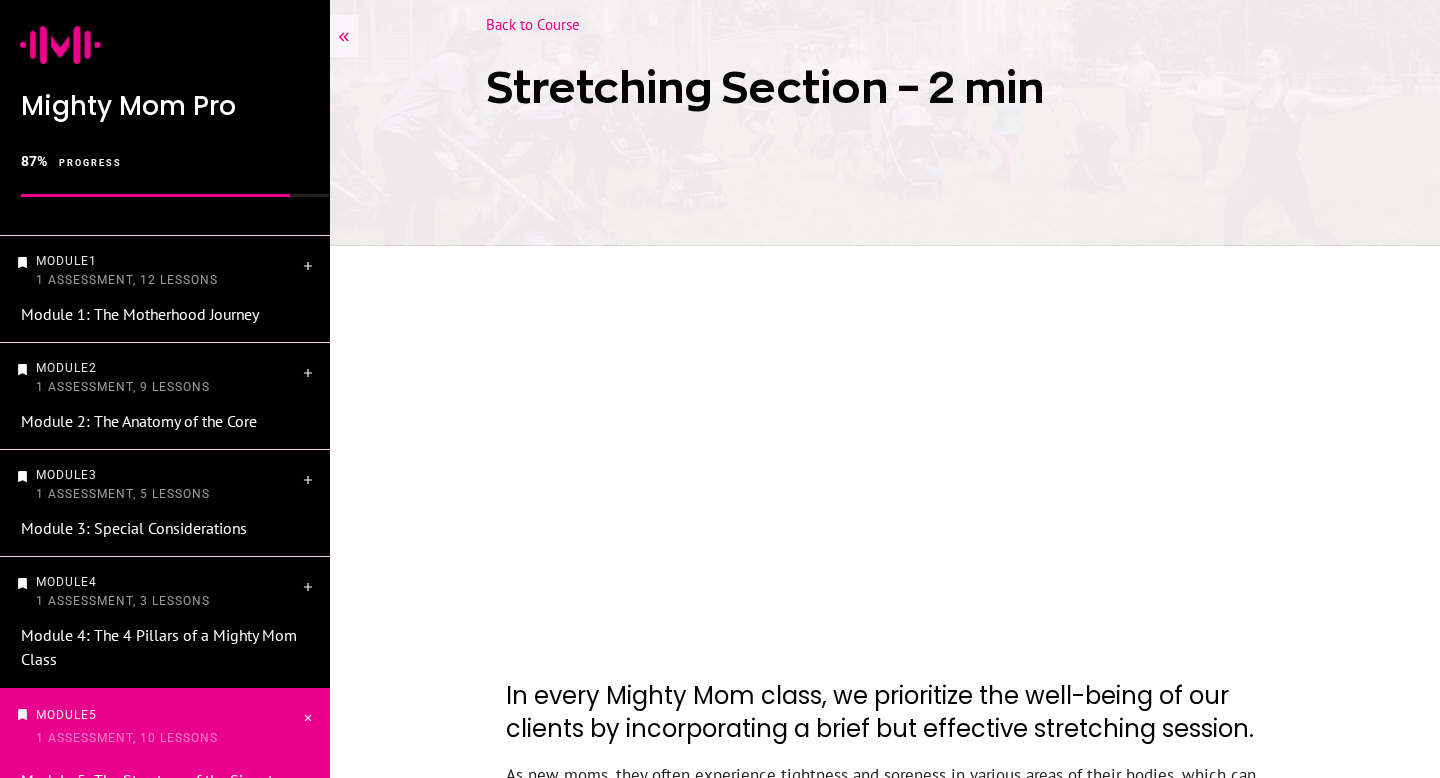 scroll, scrollTop: 0, scrollLeft: 0, axis: both 